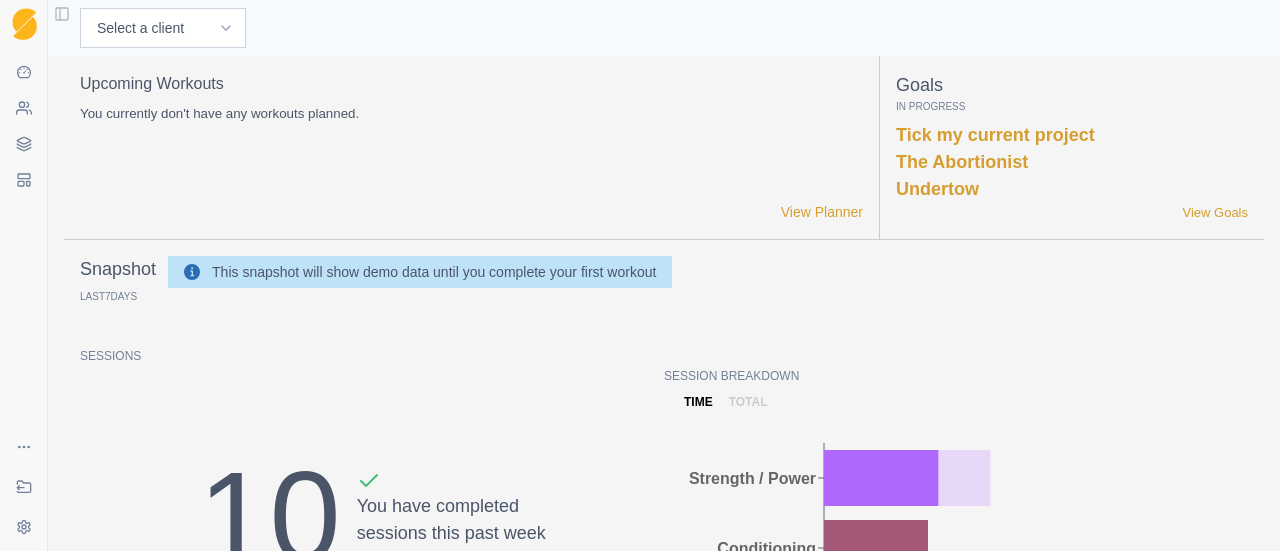 scroll, scrollTop: 0, scrollLeft: 0, axis: both 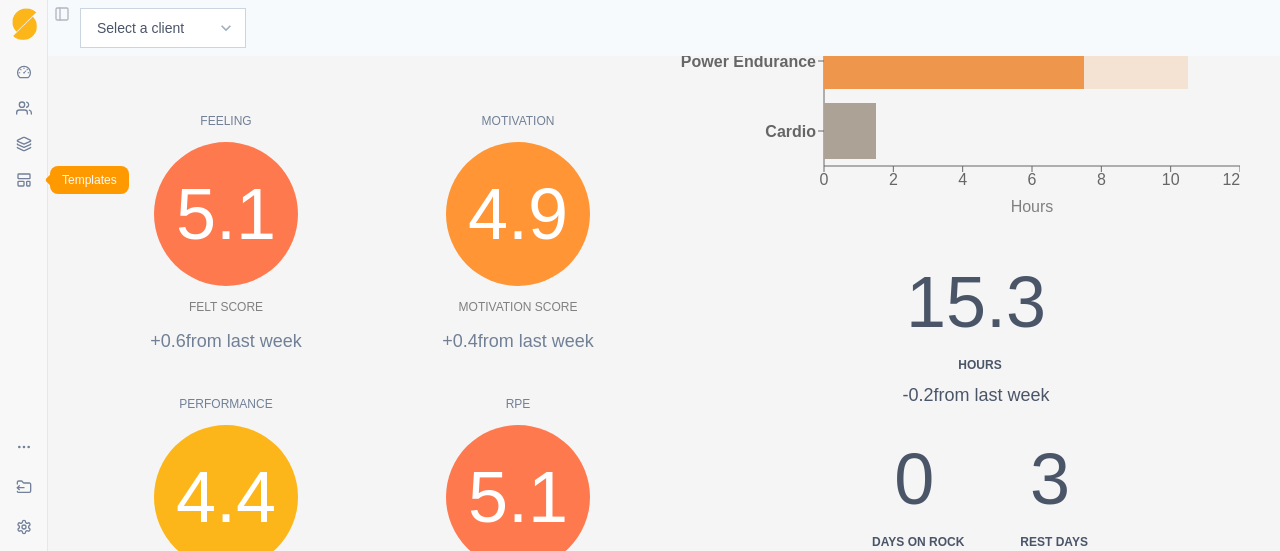 click on "Templates" at bounding box center [24, 180] 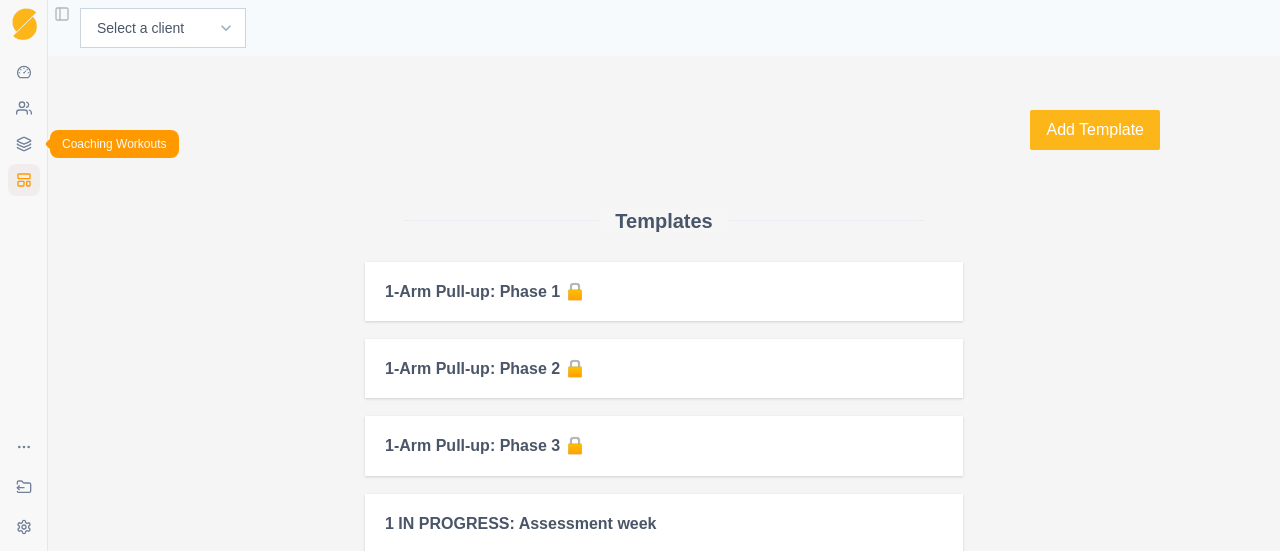 click on "Coaching Workouts" at bounding box center (24, 144) 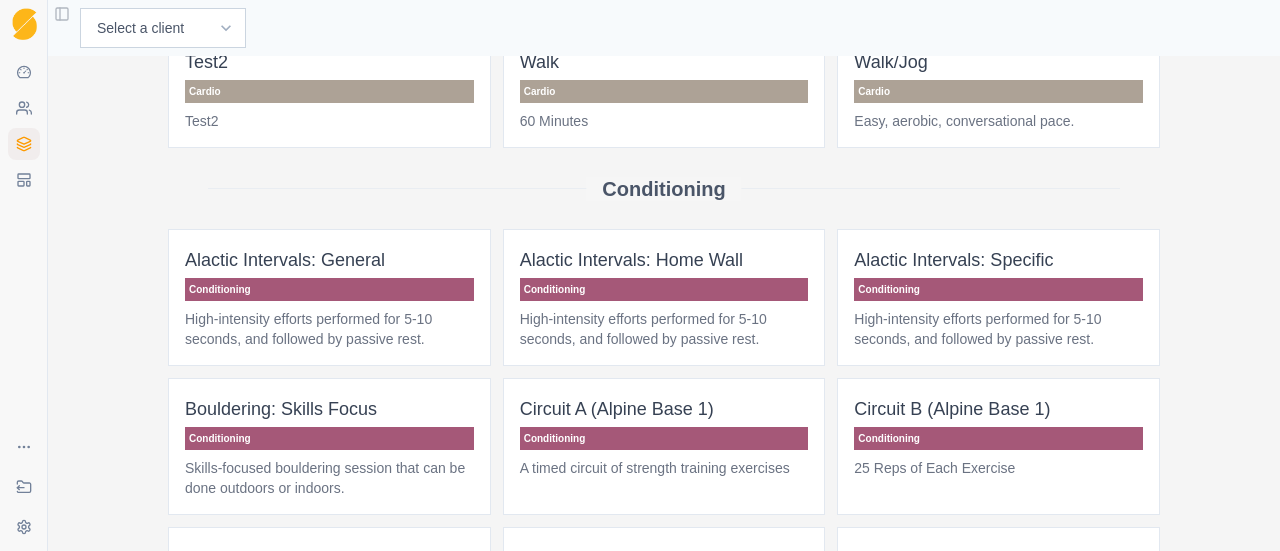 scroll, scrollTop: 0, scrollLeft: 0, axis: both 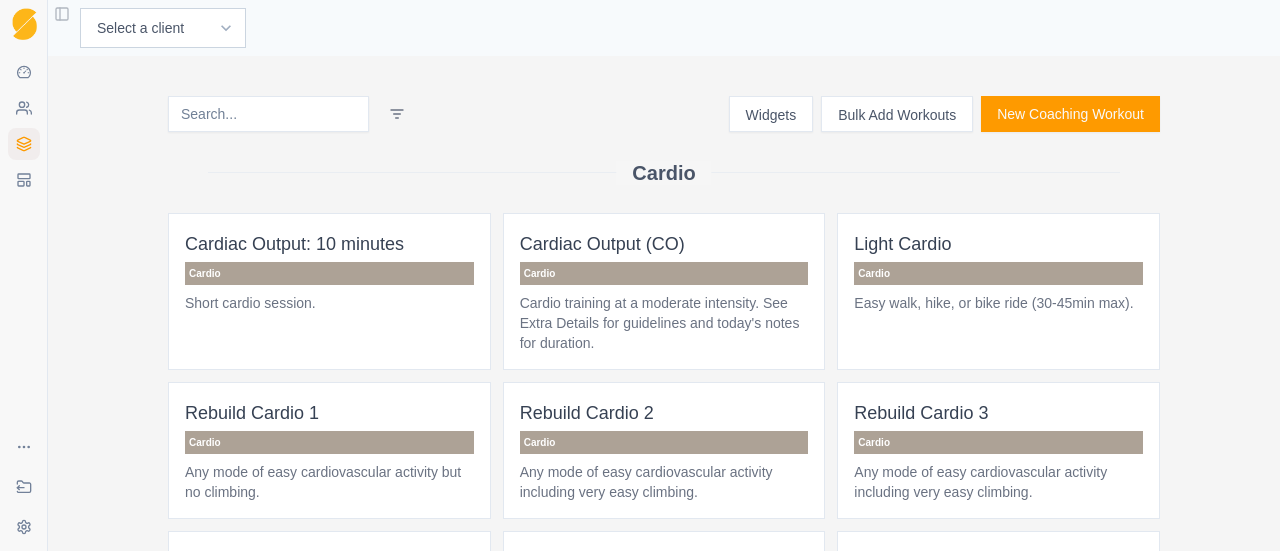 click at bounding box center [268, 114] 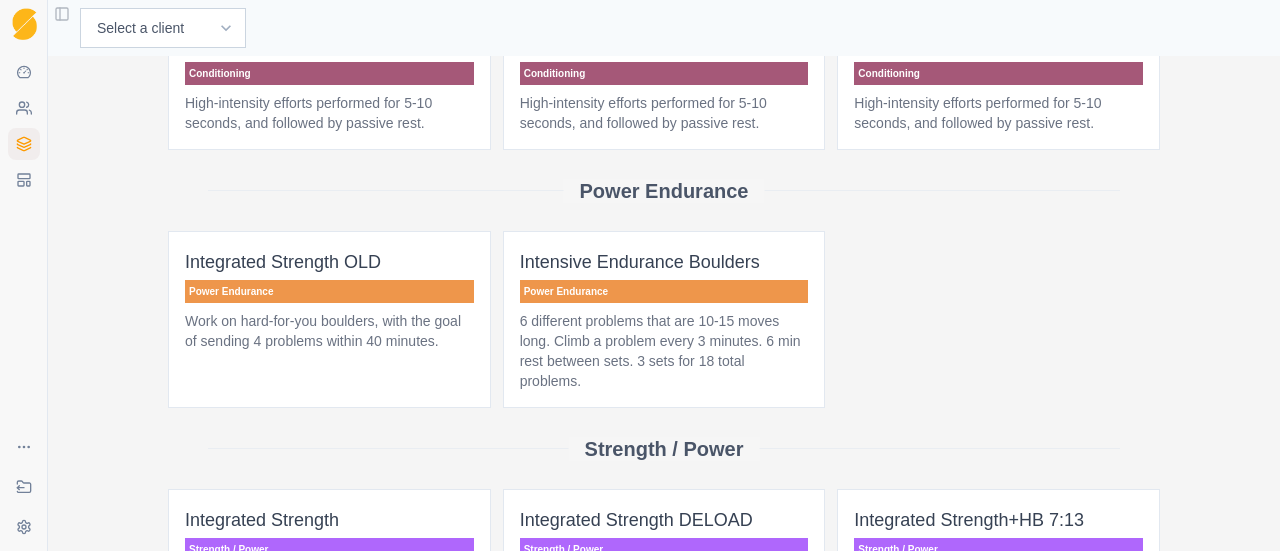 scroll, scrollTop: 400, scrollLeft: 0, axis: vertical 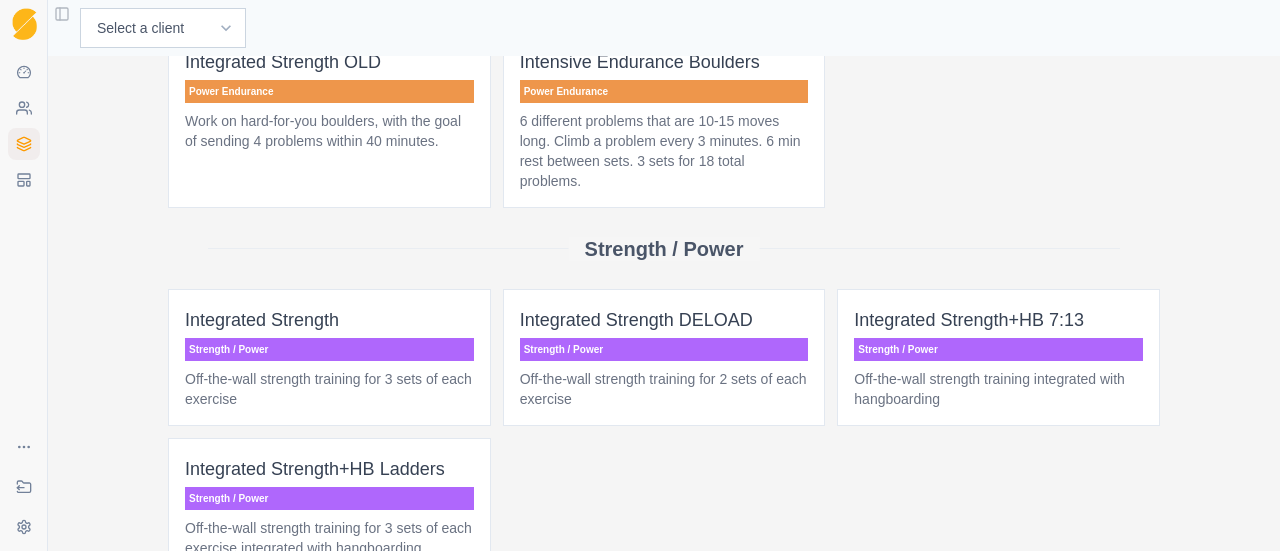 type on "inte" 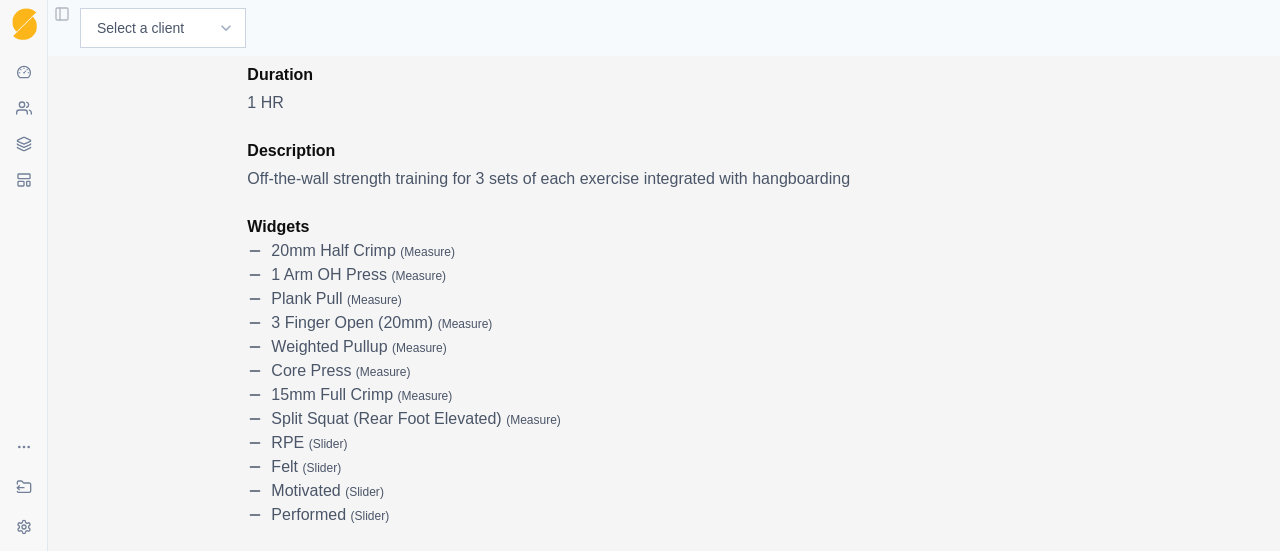 scroll, scrollTop: 0, scrollLeft: 0, axis: both 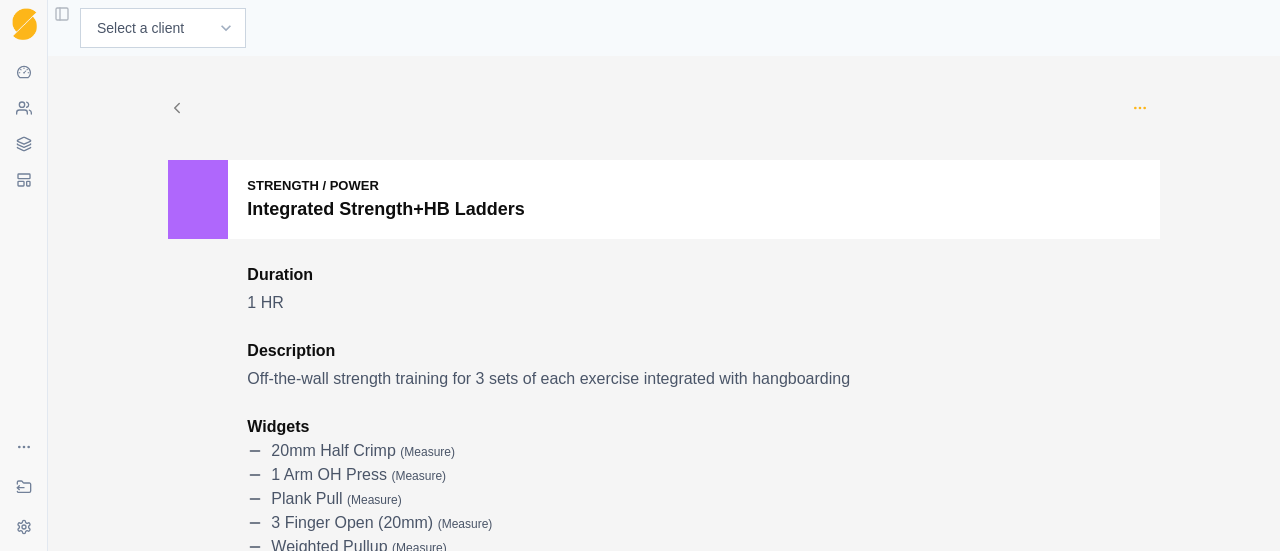 click 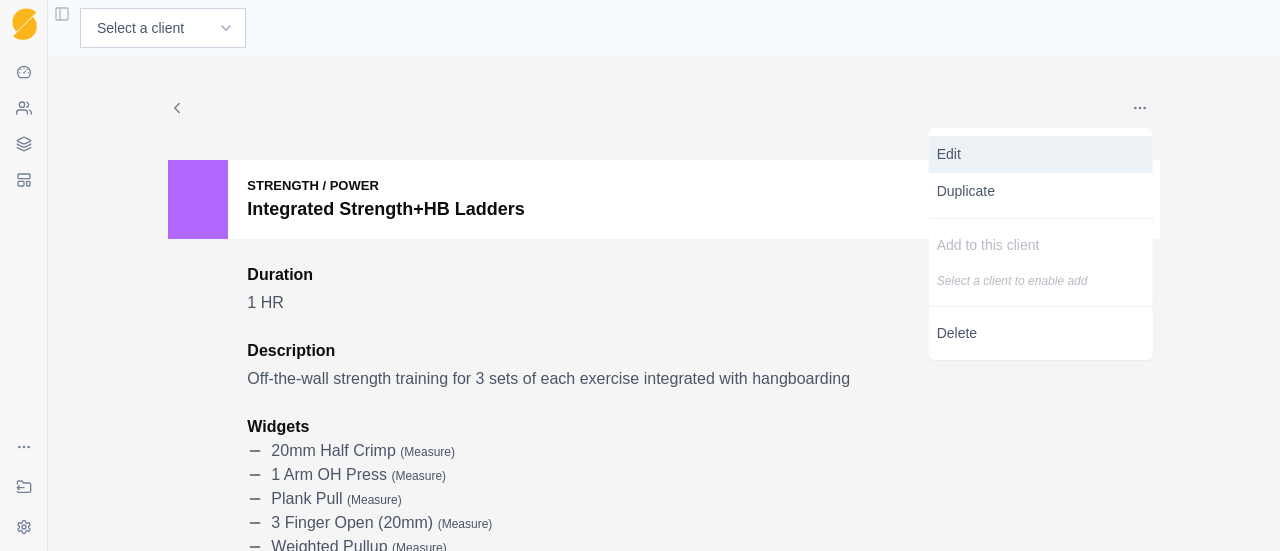 click on "Edit" at bounding box center (1041, 154) 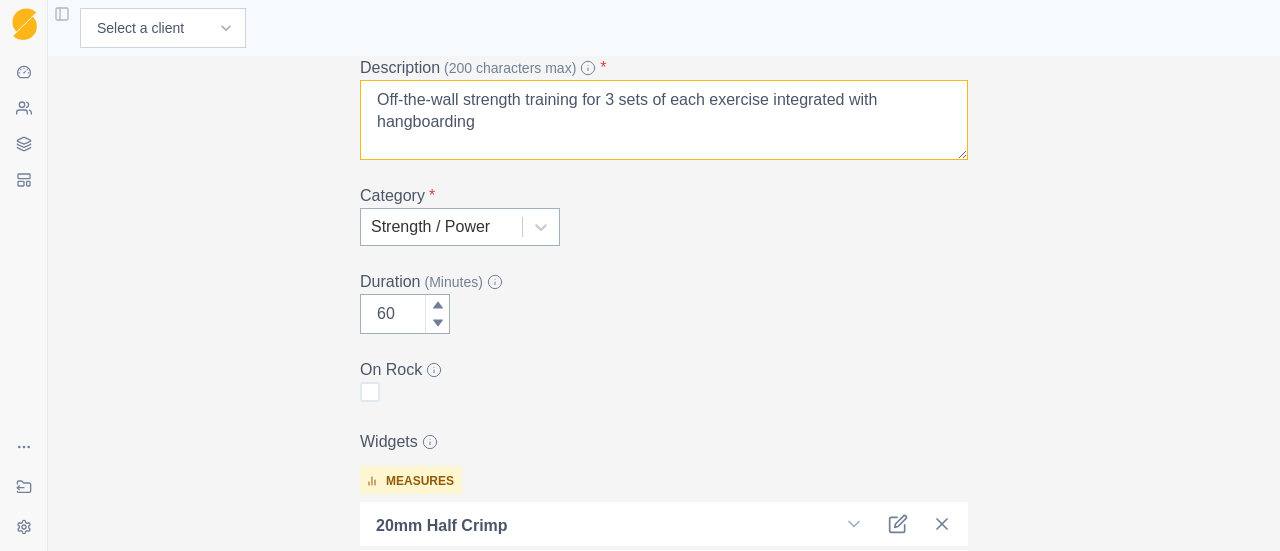 scroll, scrollTop: 500, scrollLeft: 0, axis: vertical 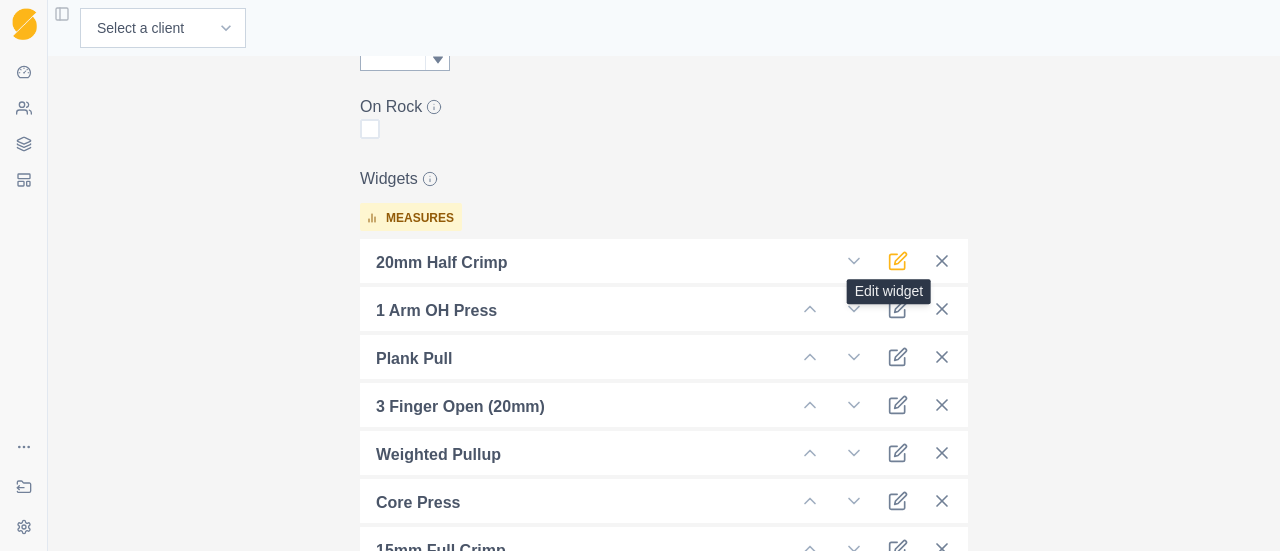 click 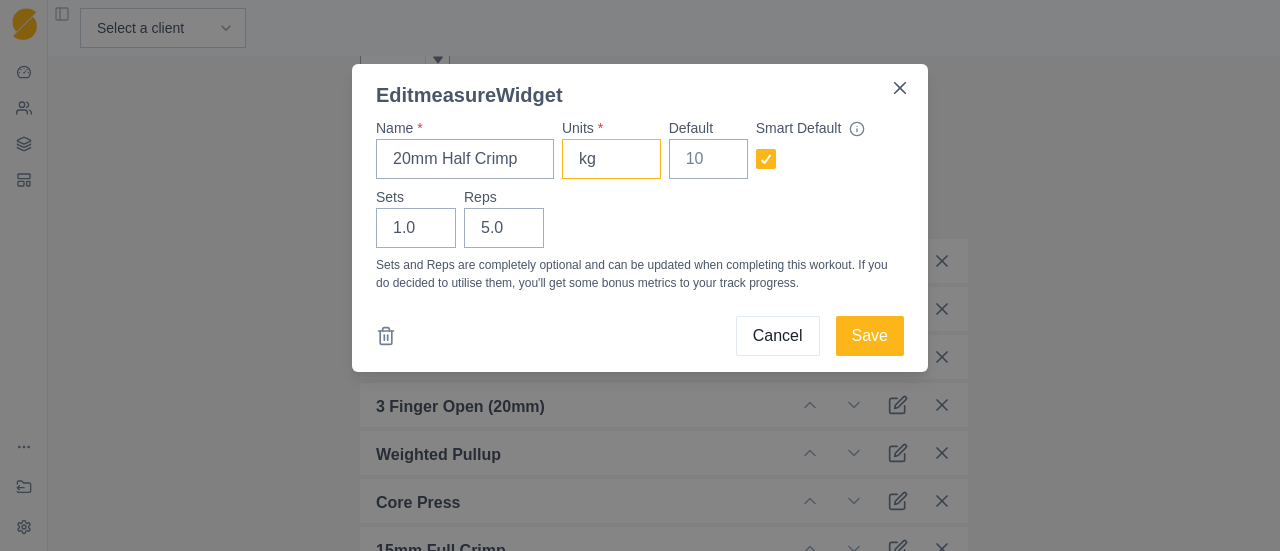 click on "kg" at bounding box center (611, 159) 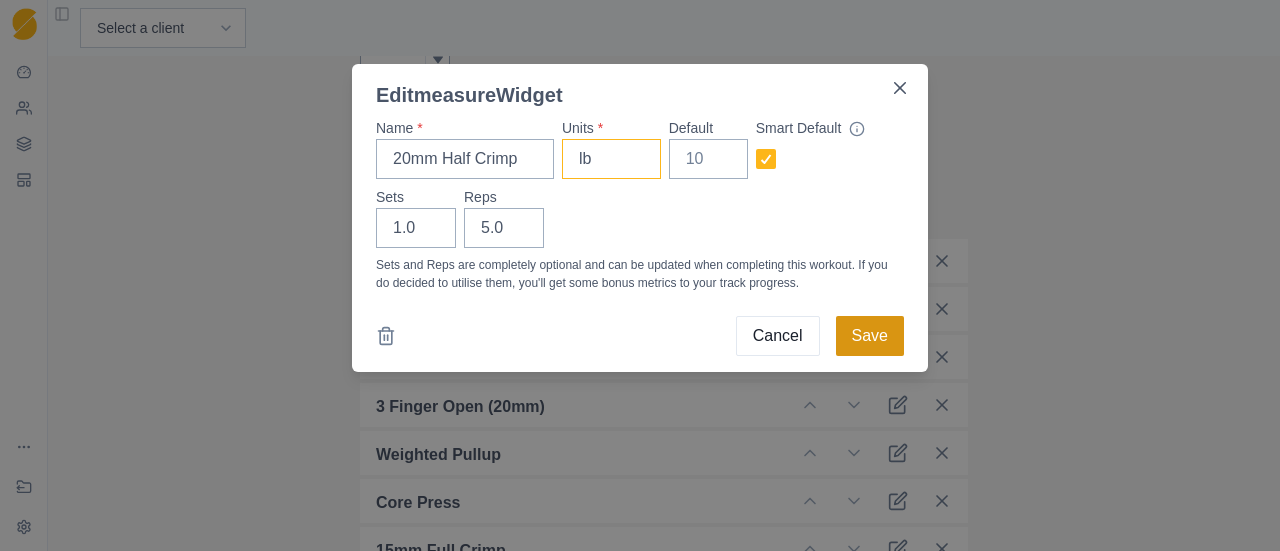 type on "lb" 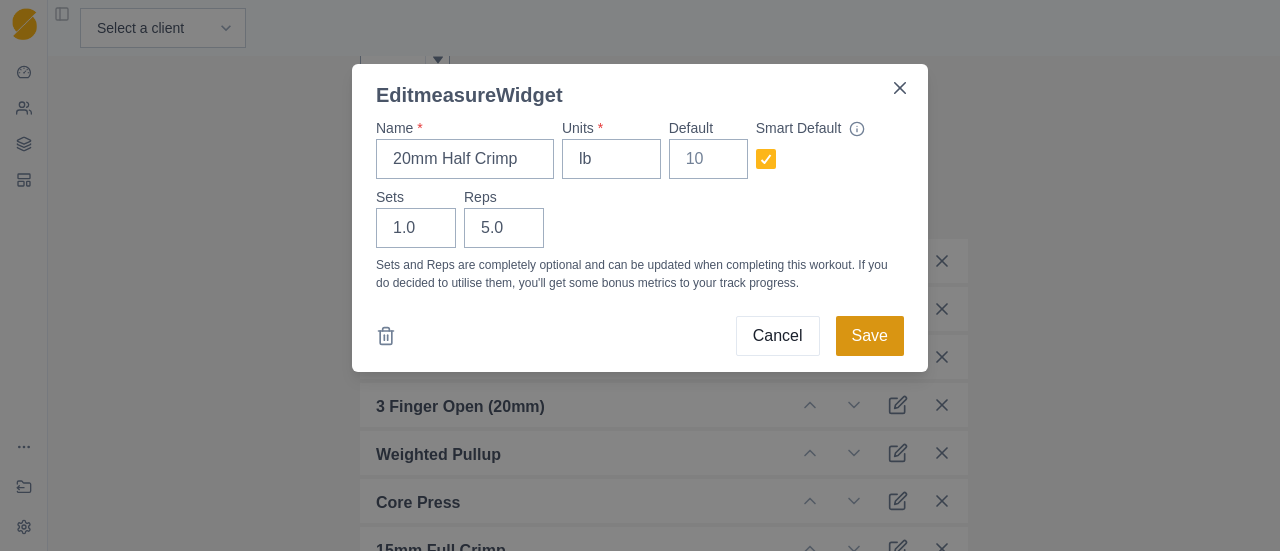 click on "Save" at bounding box center [870, 336] 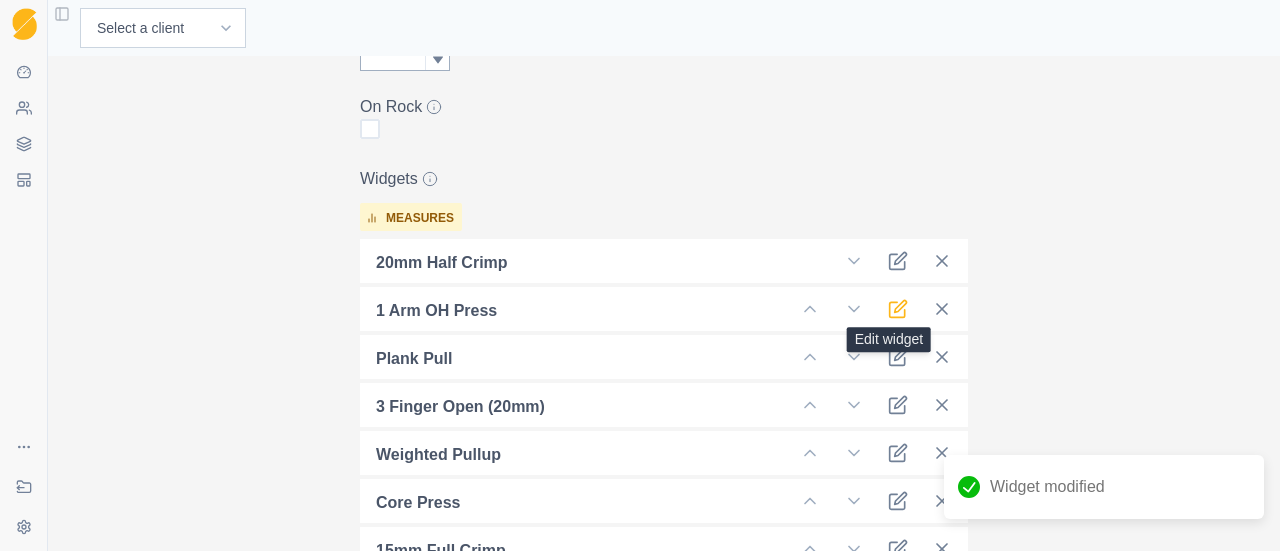 click 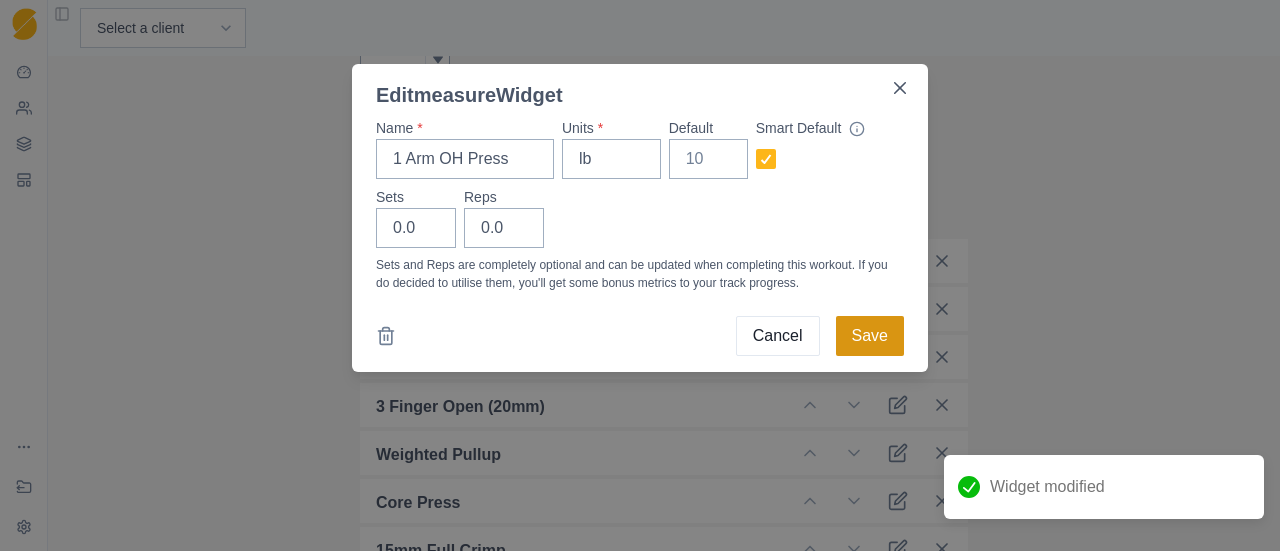 click on "Save" at bounding box center [870, 336] 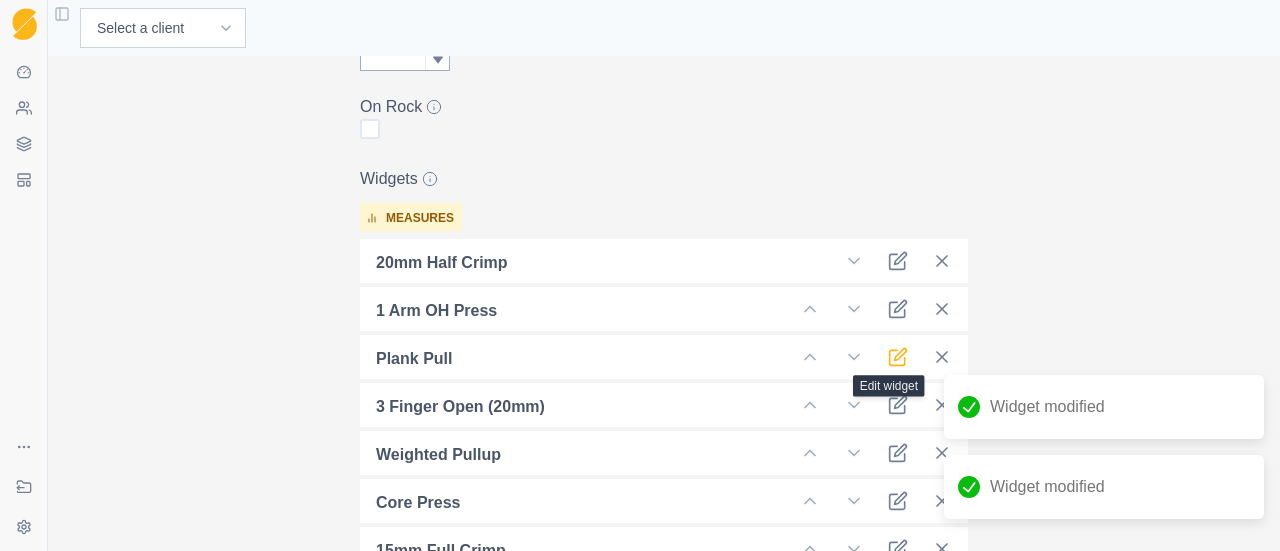 click 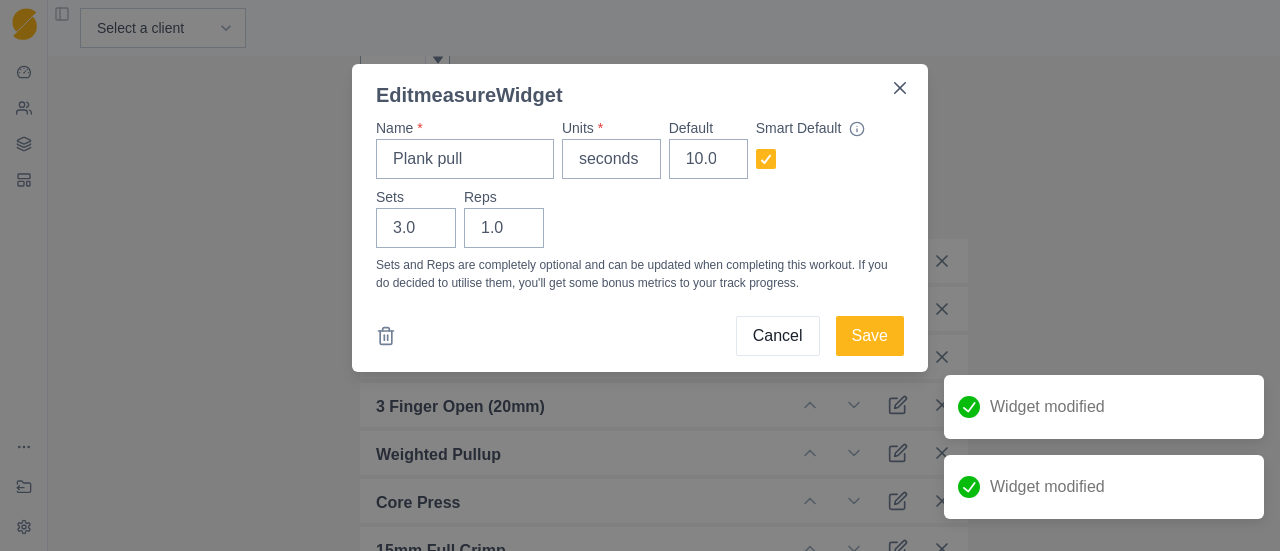 click on "Name * Plank pull Units * seconds Default 10.0 Smart Default Sets 3.0 Reps 1.0 Sets and Reps are completely optional and can be updated when completing this workout. If you do decided to utilise them, you'll get some bonus metrics to your track progress. Cancel Save" at bounding box center (640, 241) 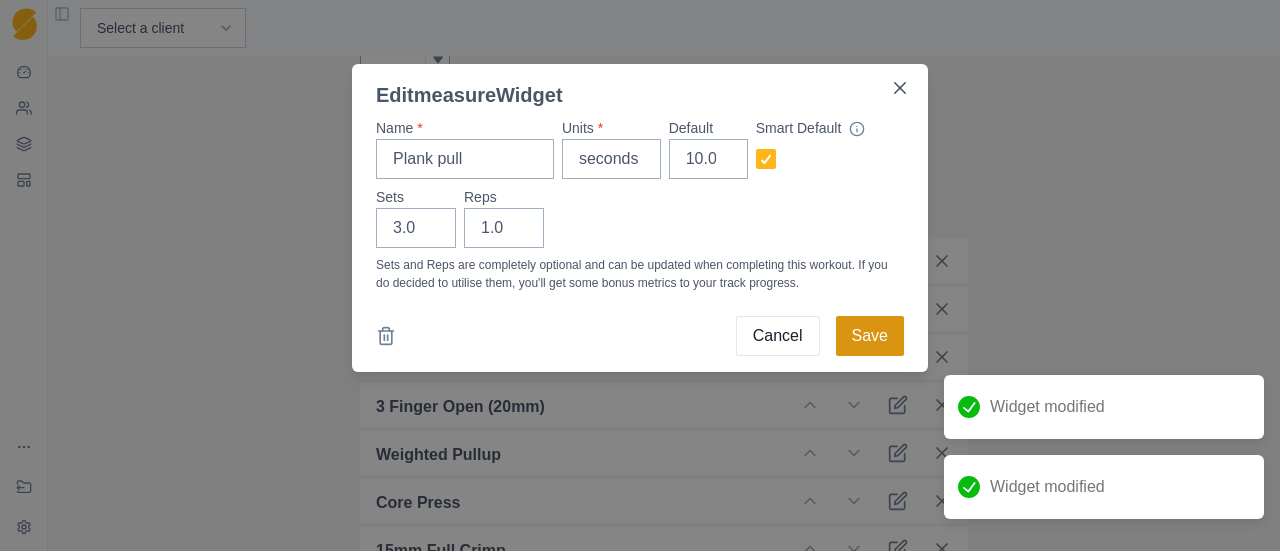 click on "Save" at bounding box center (870, 336) 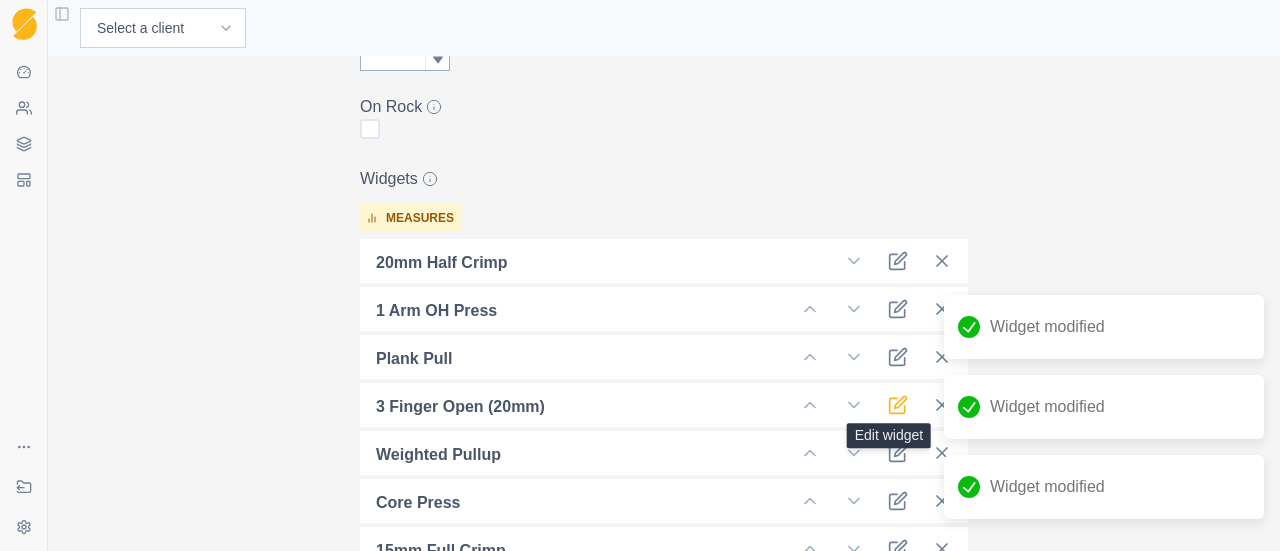 click 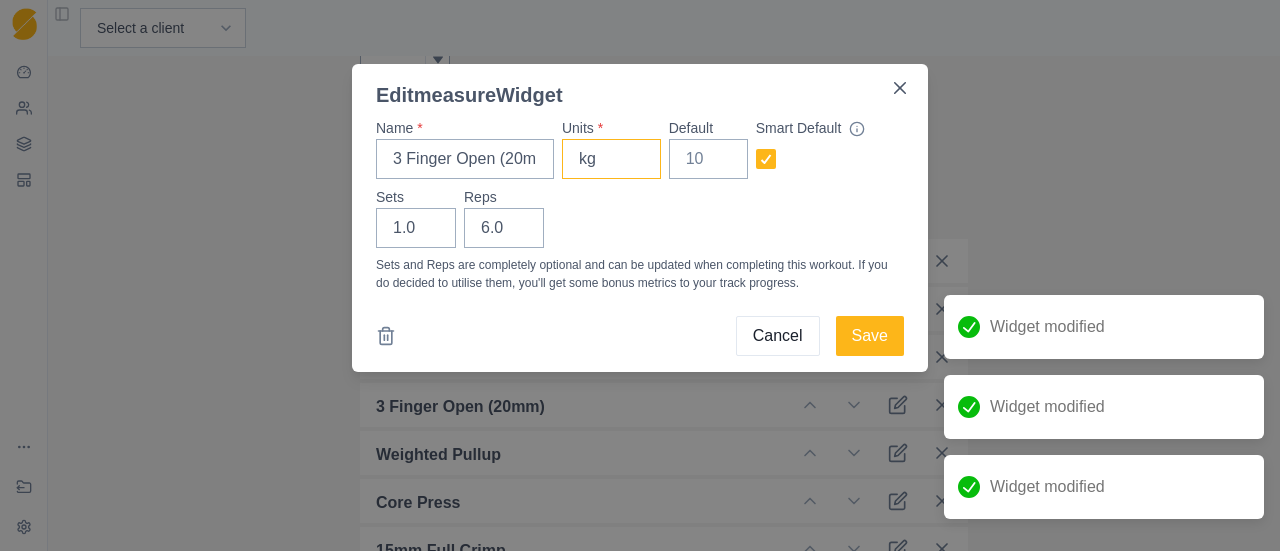click on "kg" at bounding box center (611, 159) 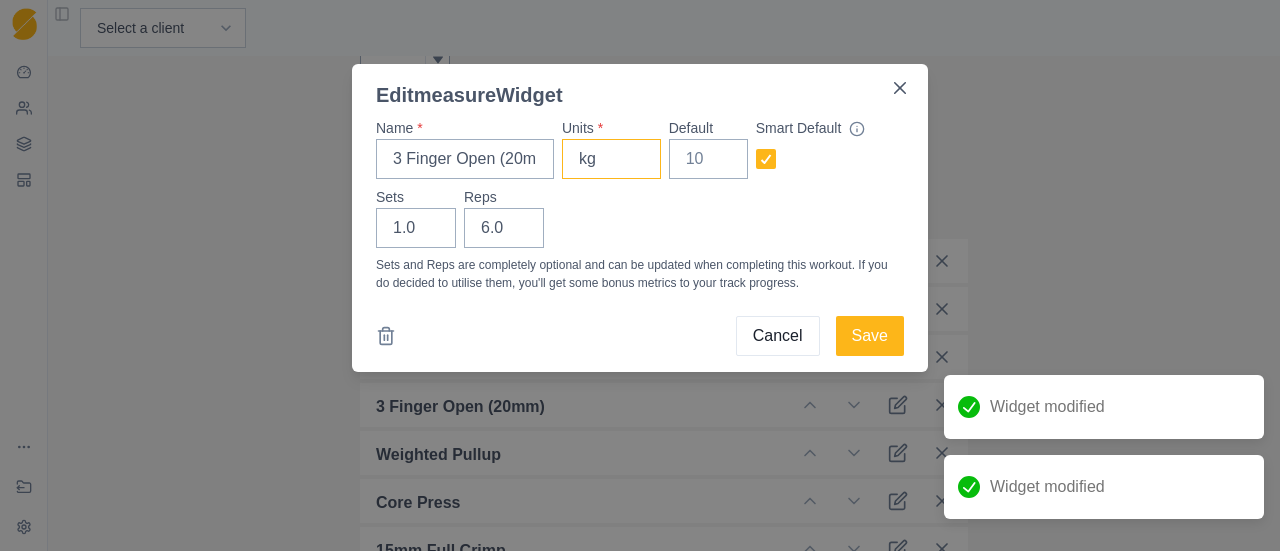 type on "k" 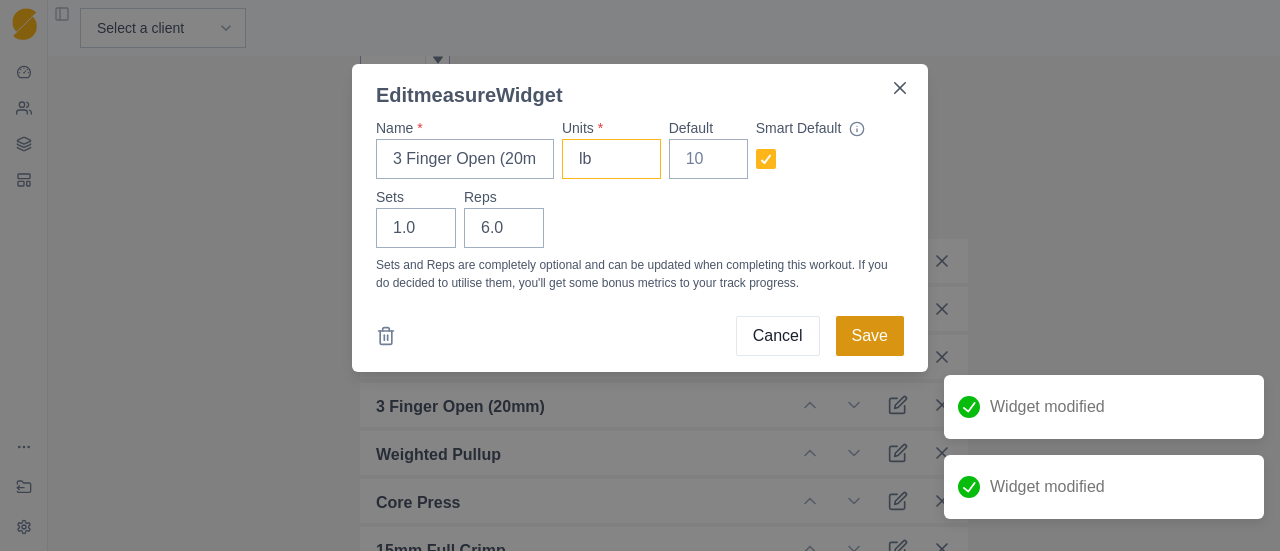type on "lb" 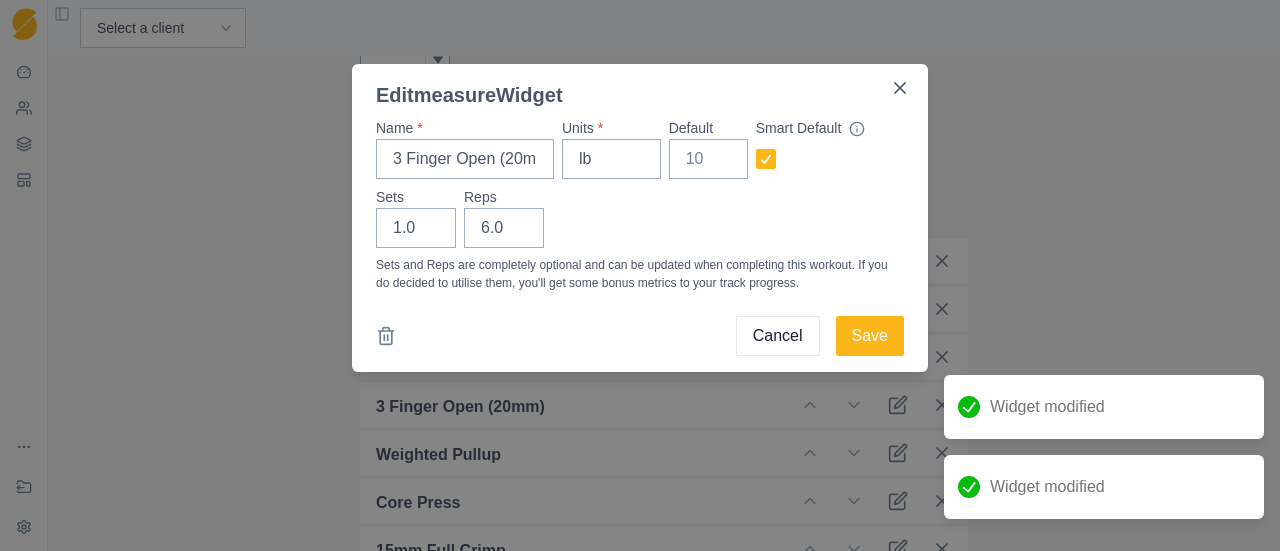 click on "Save" at bounding box center [870, 336] 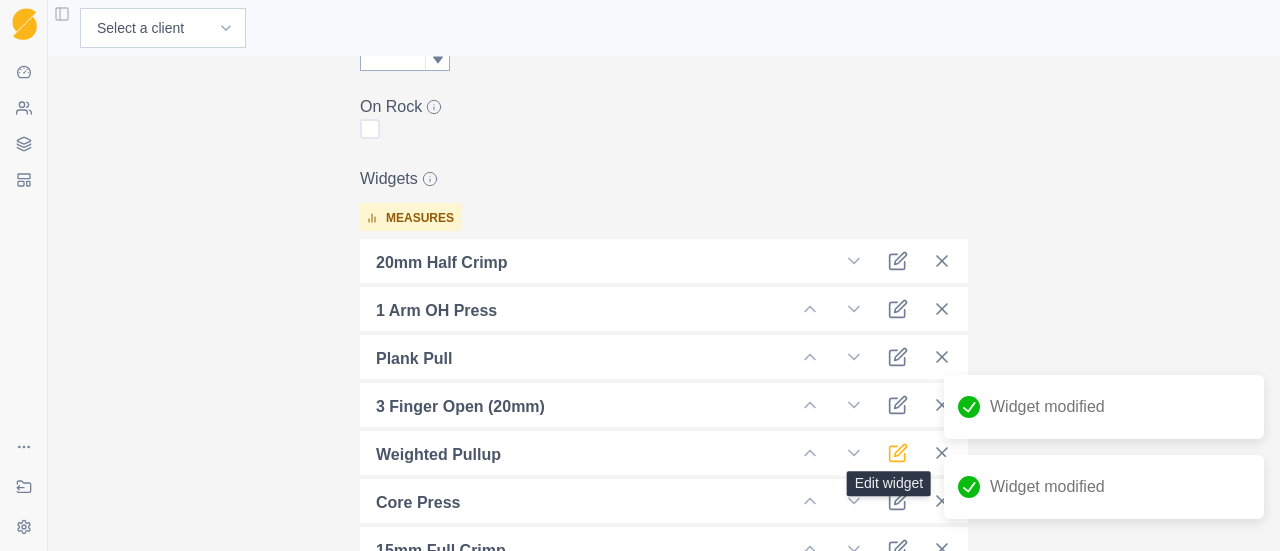 click 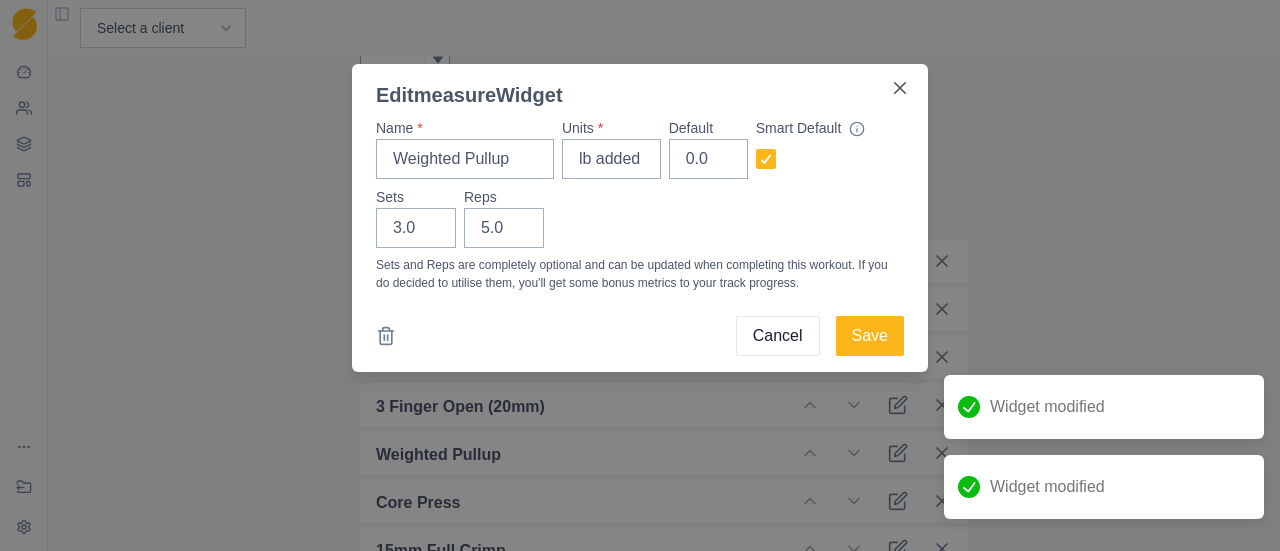 click on "Save" at bounding box center (870, 336) 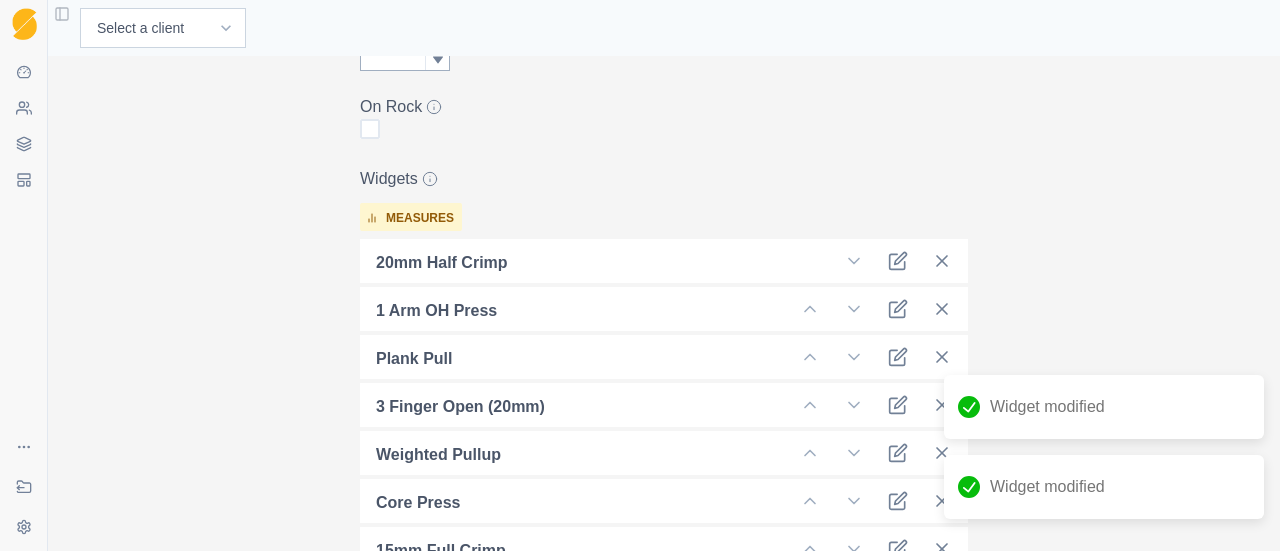 click on "Core Press" at bounding box center [664, 501] 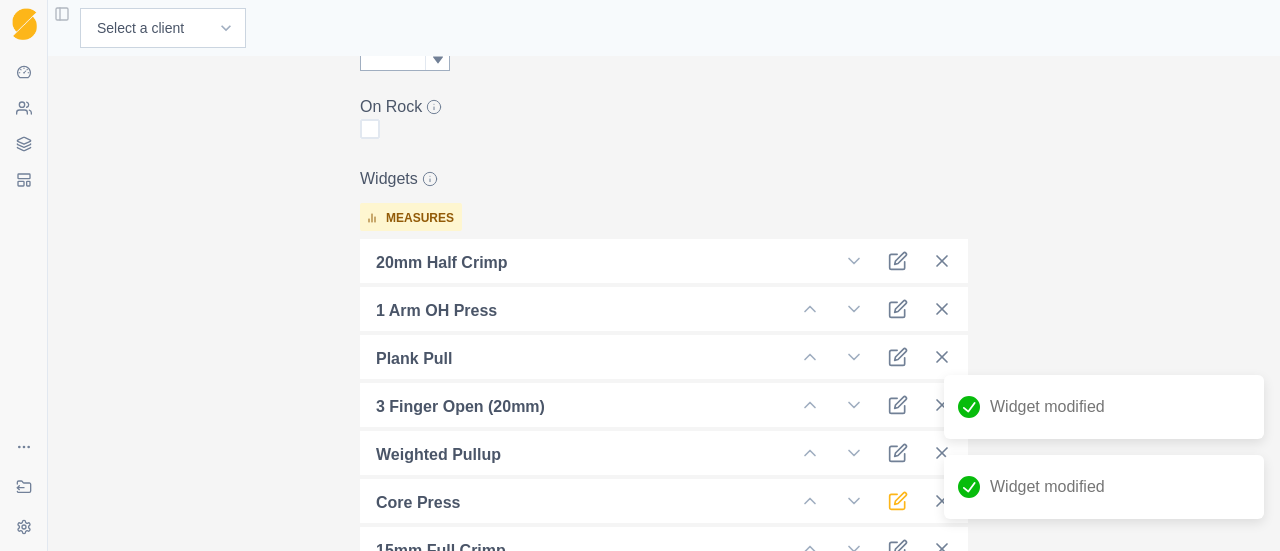 click 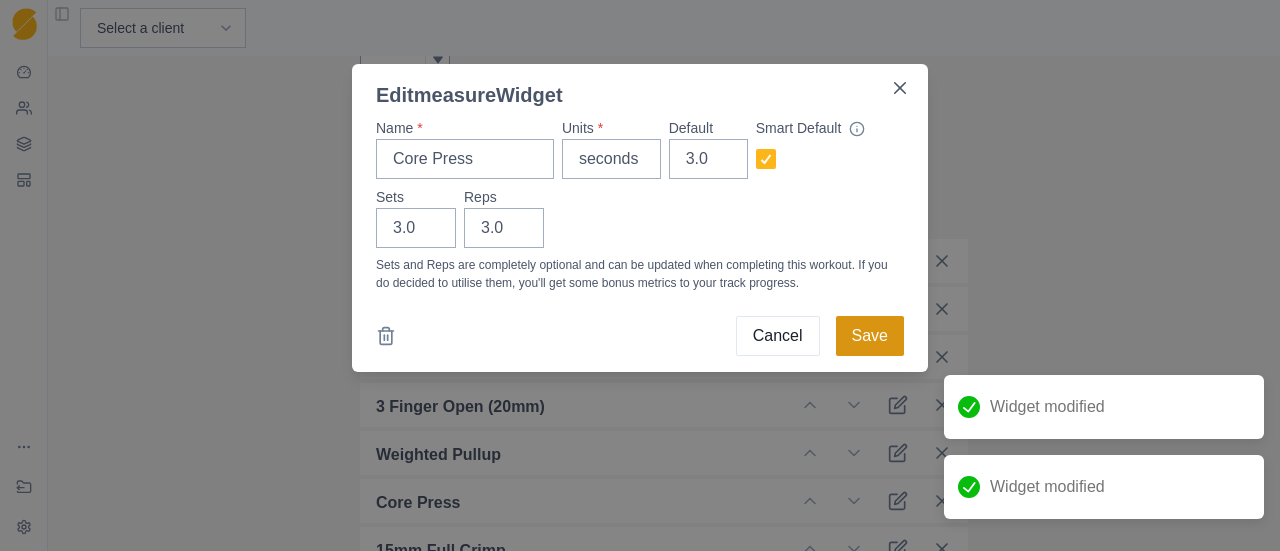 click on "Save" at bounding box center (870, 336) 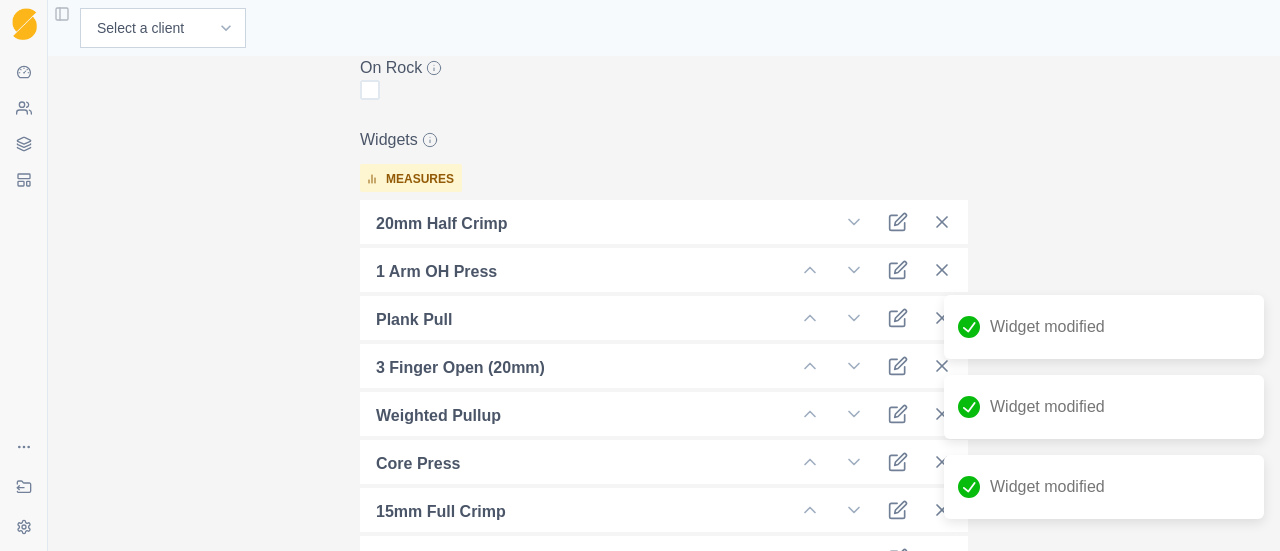 scroll, scrollTop: 600, scrollLeft: 0, axis: vertical 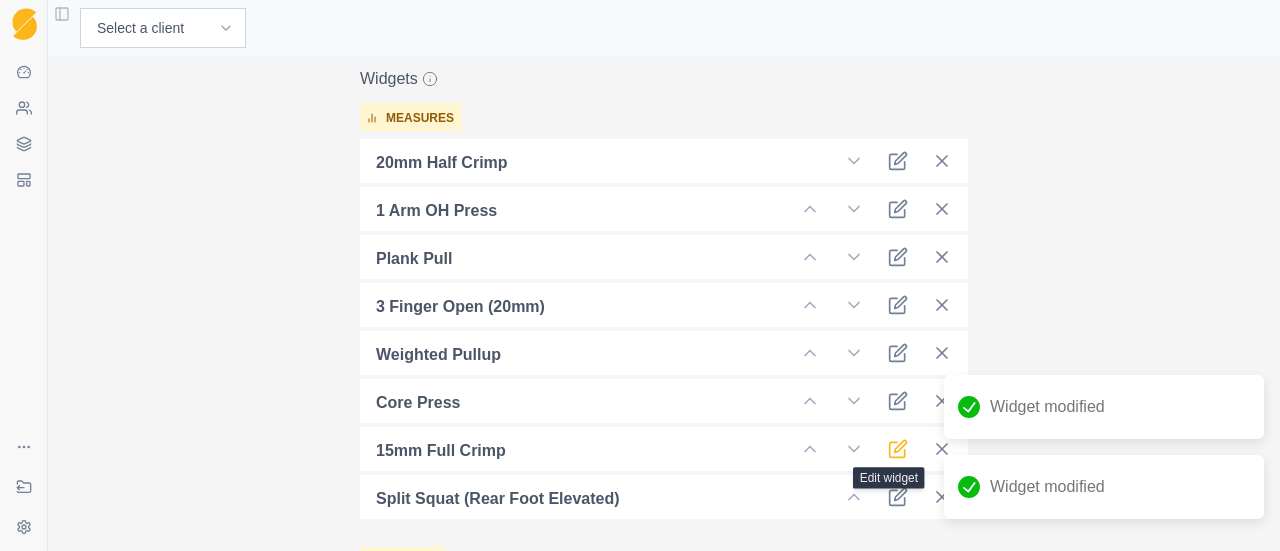 click 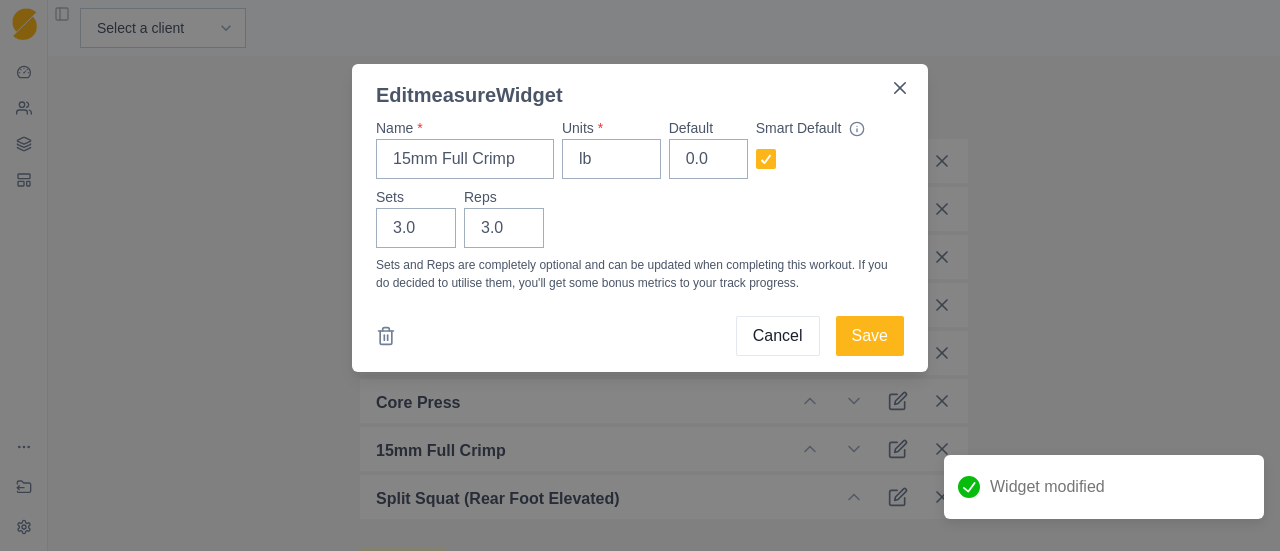click on "Save" at bounding box center (870, 336) 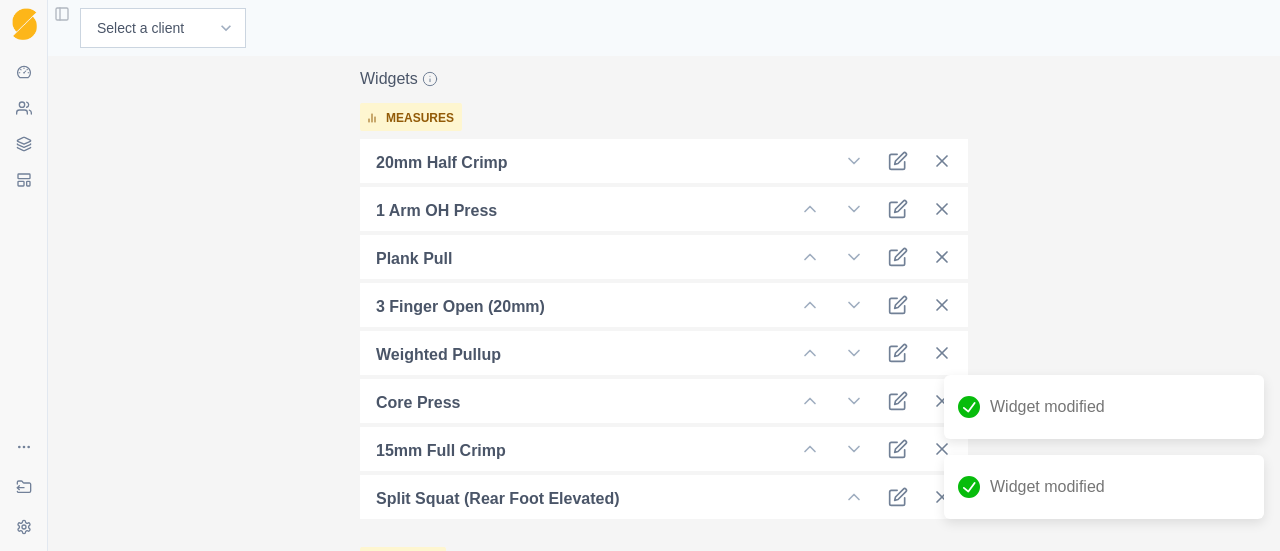 click on "Split Squat (Rear foot elevated)" at bounding box center [664, 497] 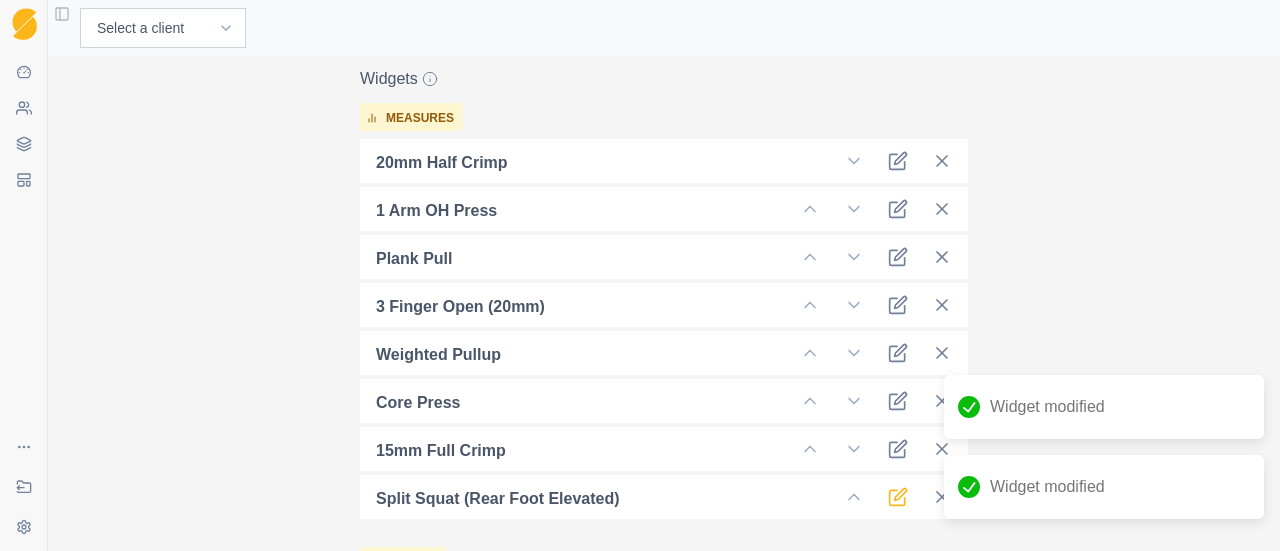 click 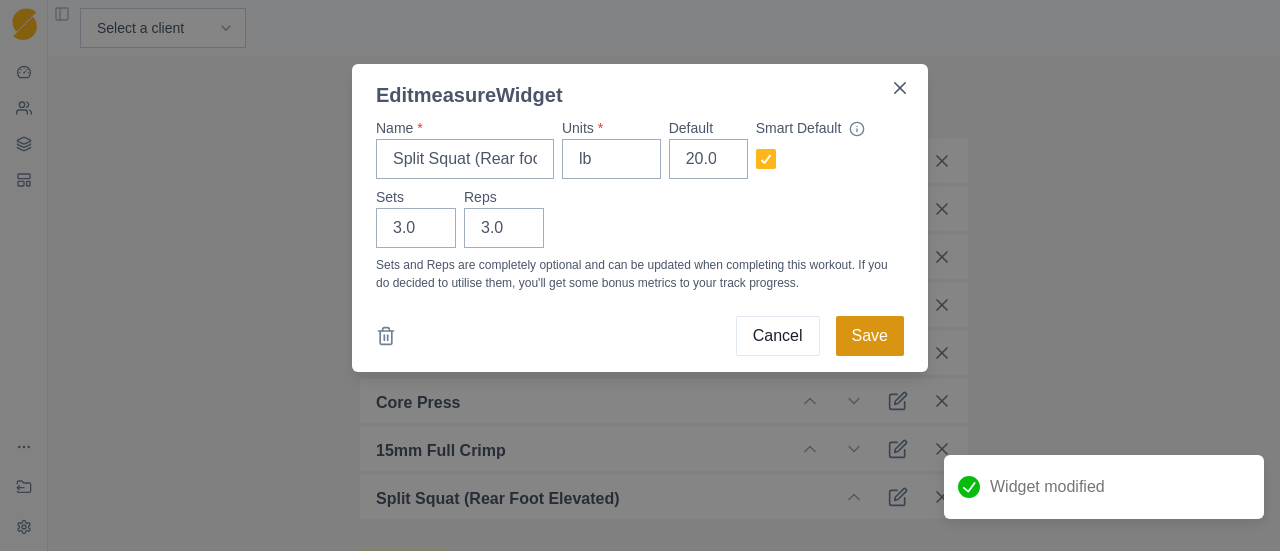 click on "Save" at bounding box center (870, 336) 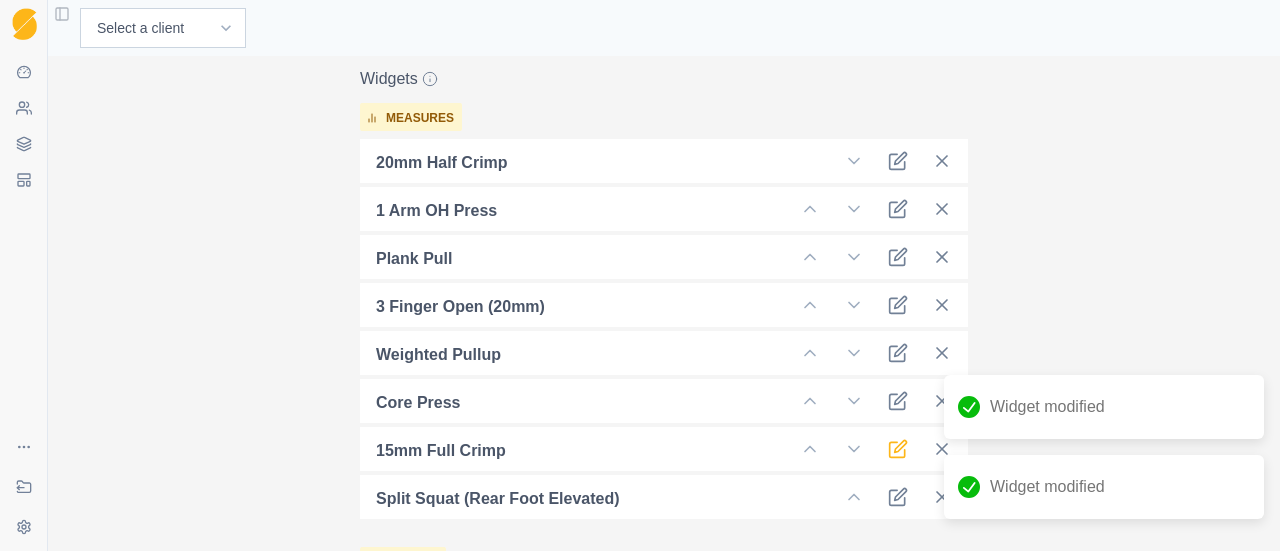 click 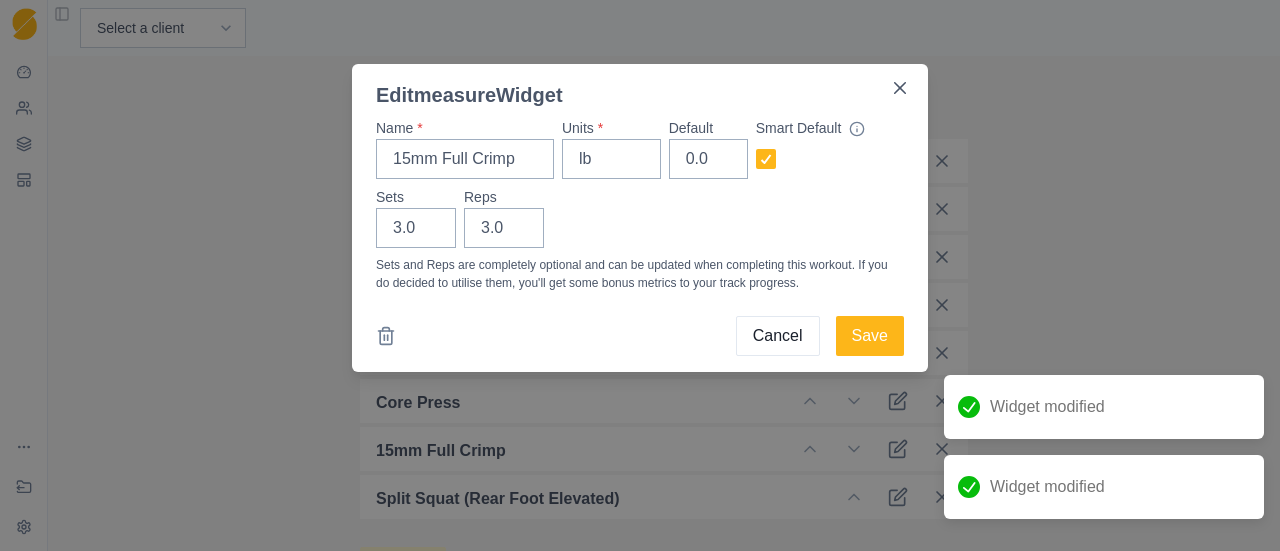 click on "Save" at bounding box center [870, 336] 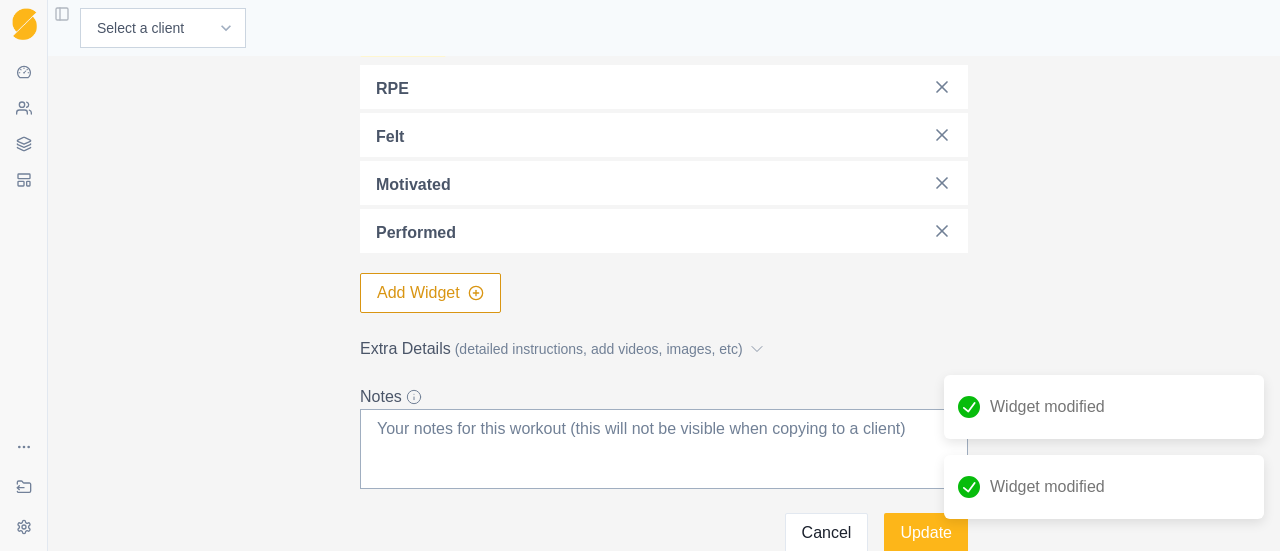 scroll, scrollTop: 1232, scrollLeft: 0, axis: vertical 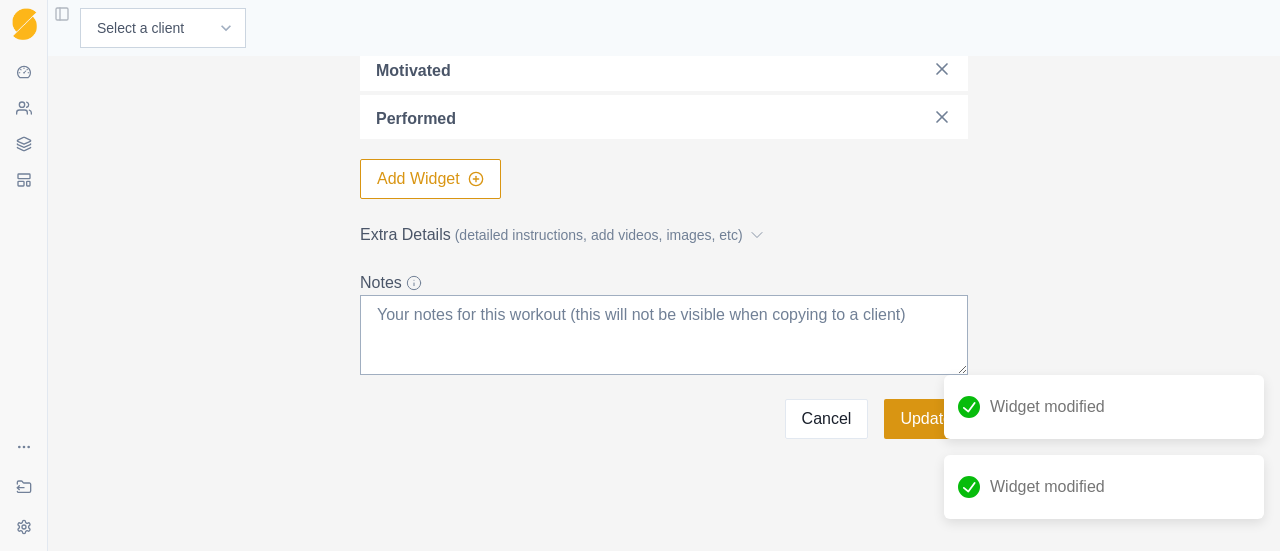 click on "Update" at bounding box center (926, 419) 